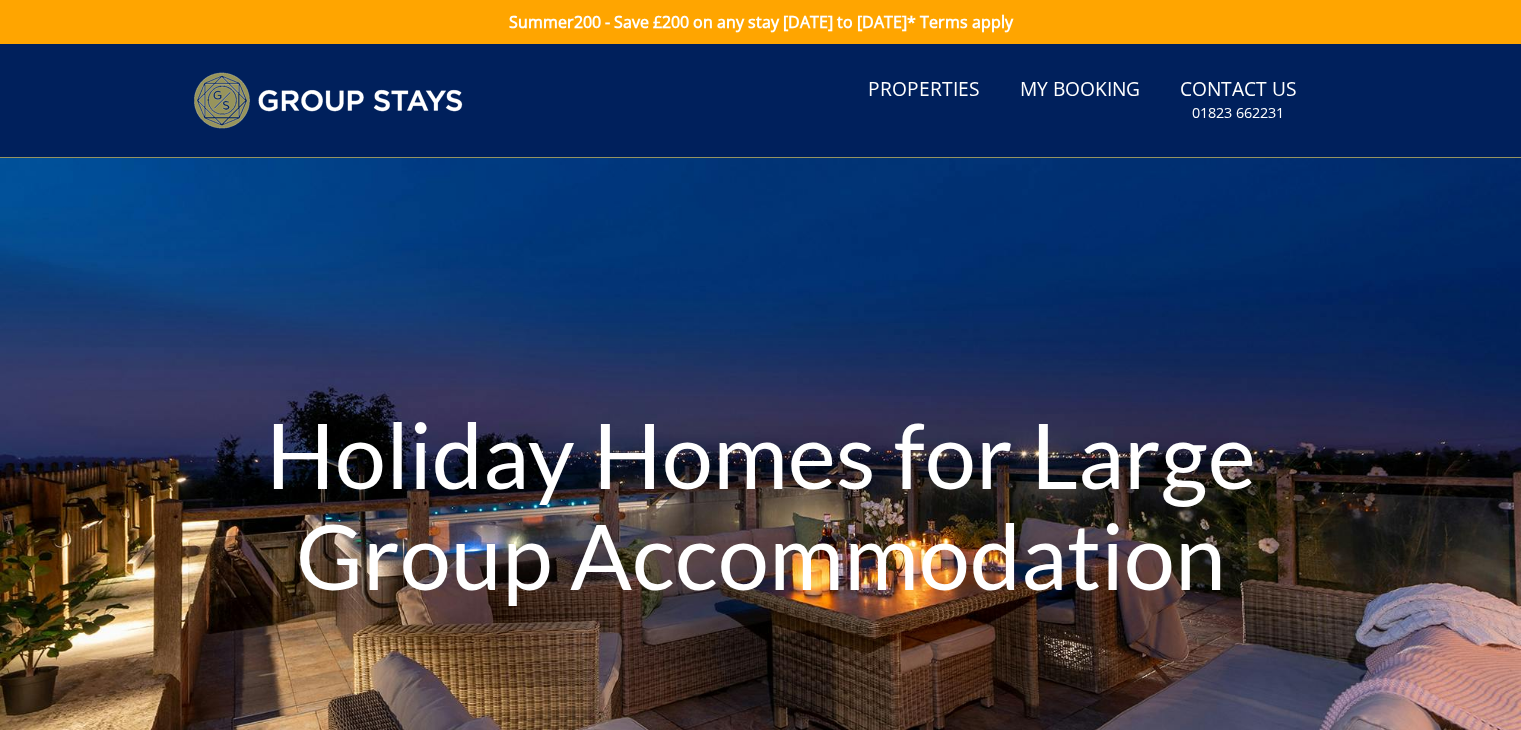 scroll, scrollTop: 0, scrollLeft: 0, axis: both 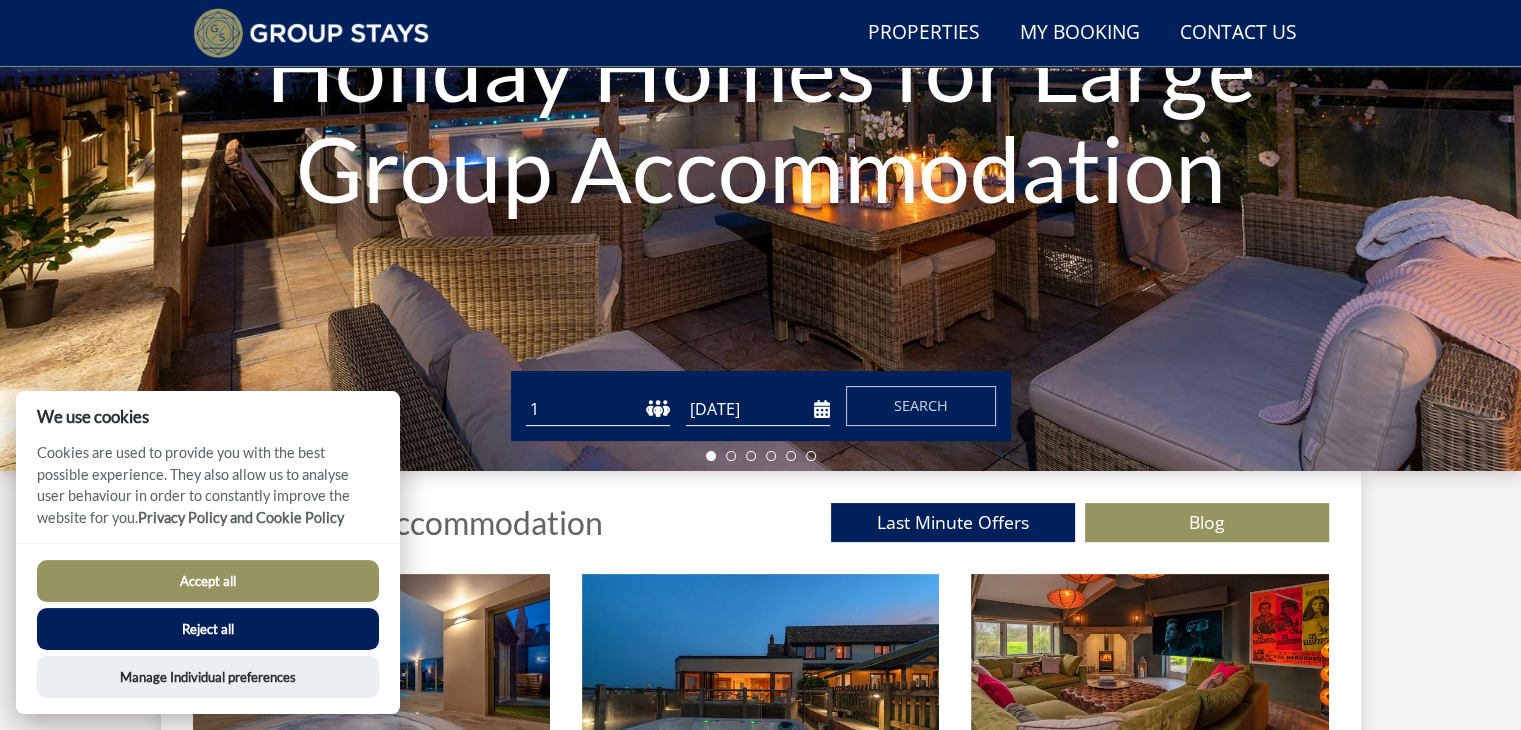 drag, startPoint x: 669, startPoint y: 417, endPoint x: 647, endPoint y: 410, distance: 23.086792 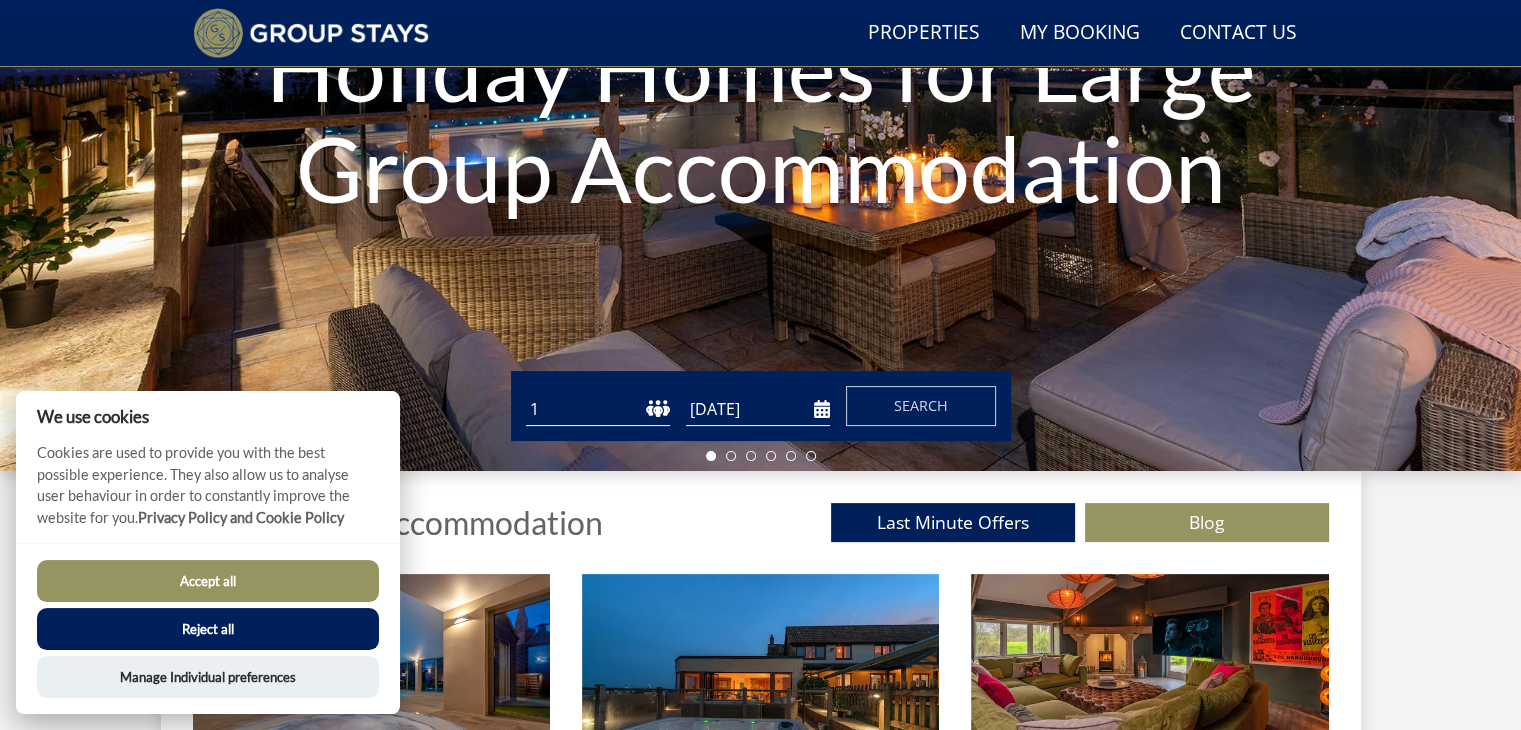 select on "16" 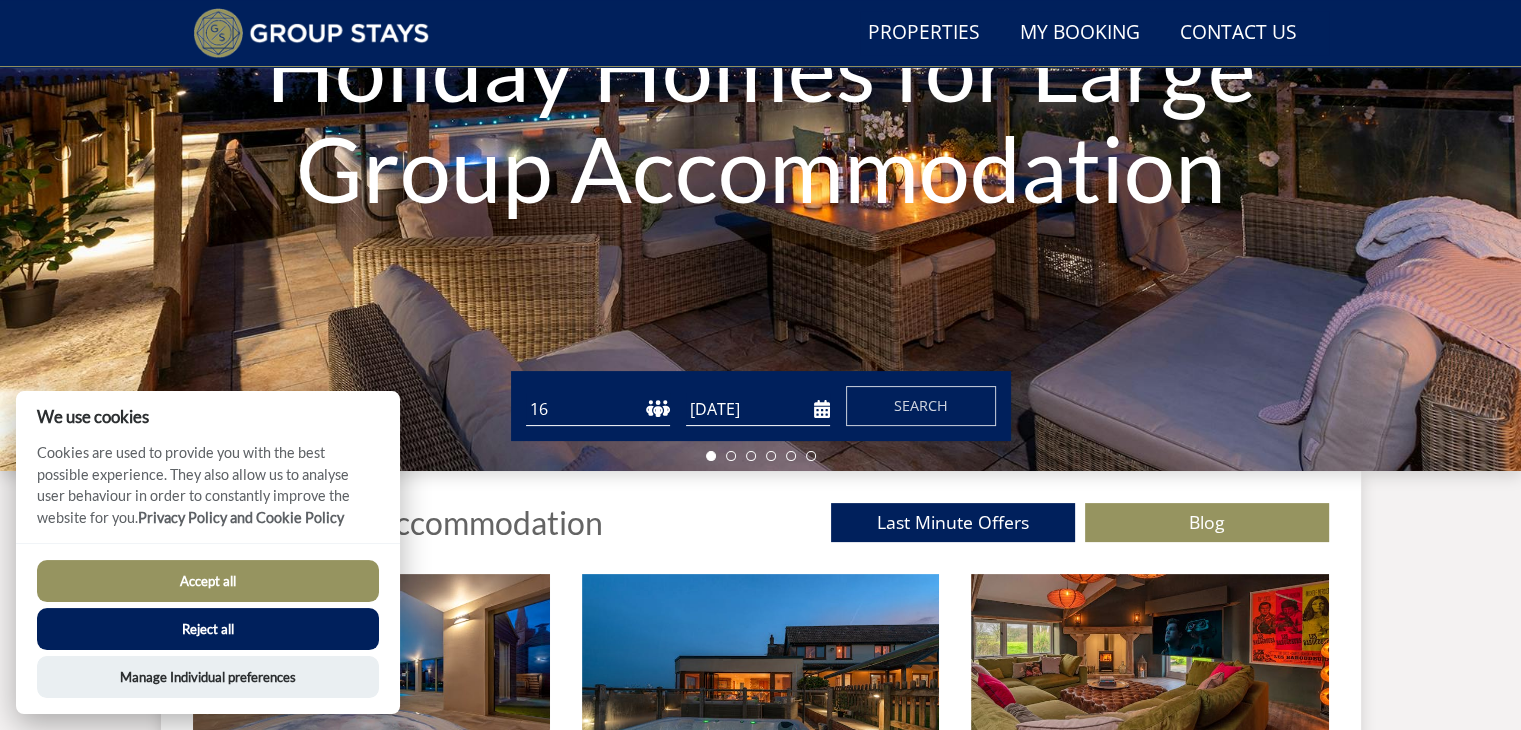 click on "1
2
3
4
5
6
7
8
9
10
11
12
13
14
15
16
17
18
19
20
21
22
23
24
25
26
27
28
29
30
31
32
33
34
35
36
37
38
39
40
41
42
43
44
45
46
47
48
49
50" at bounding box center (598, 409) 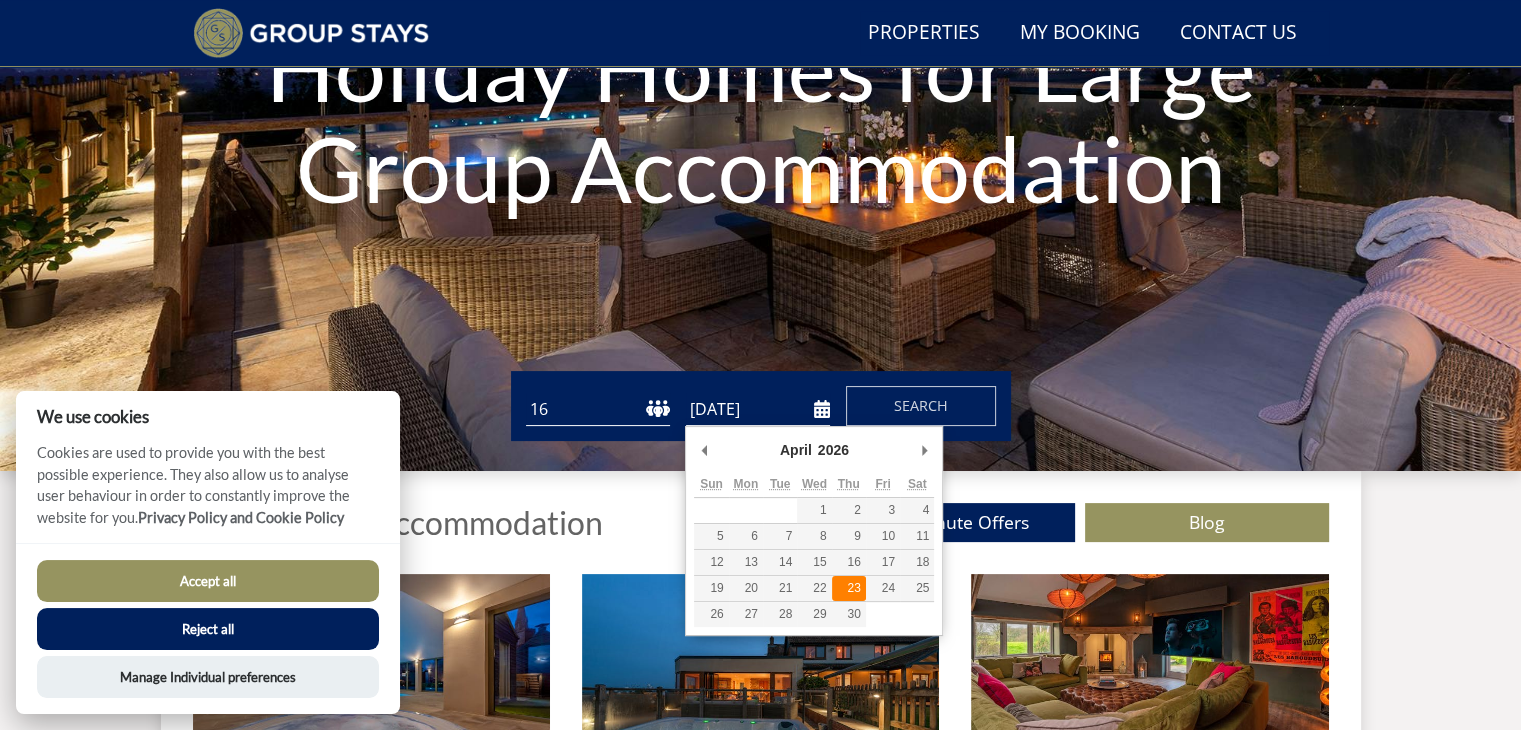 type on "[DATE]" 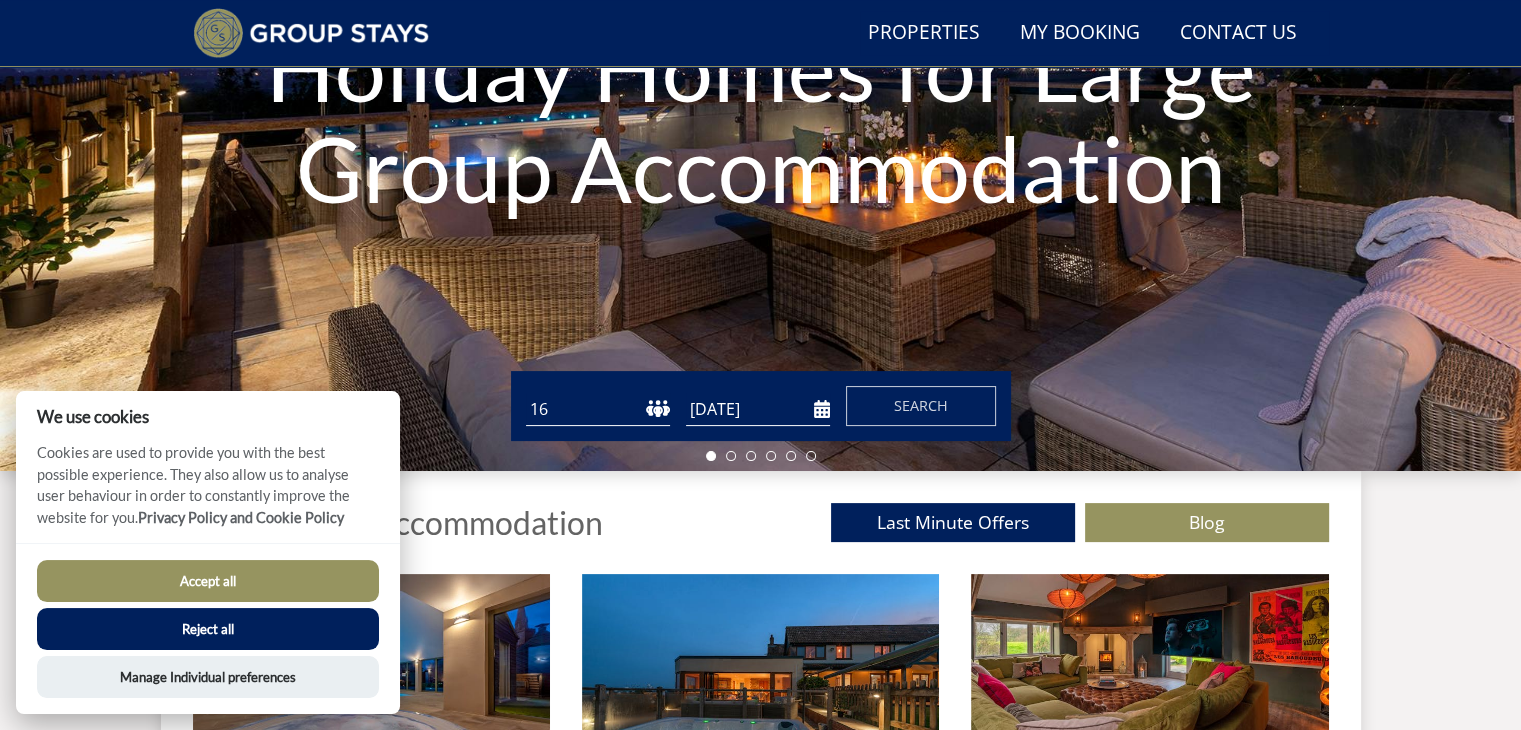 click on "Guests
1
2
3
4
5
6
7
8
9
10
11
12
13
14
15
16
17
18
19
20
21
22
23
24
25
26
27
28
29
30
31
32
33
34
35
36
37
38
39
40
41
42
43
44
45
46
47
48
49
50
Date
23/04/2026
Search" at bounding box center (761, 406) 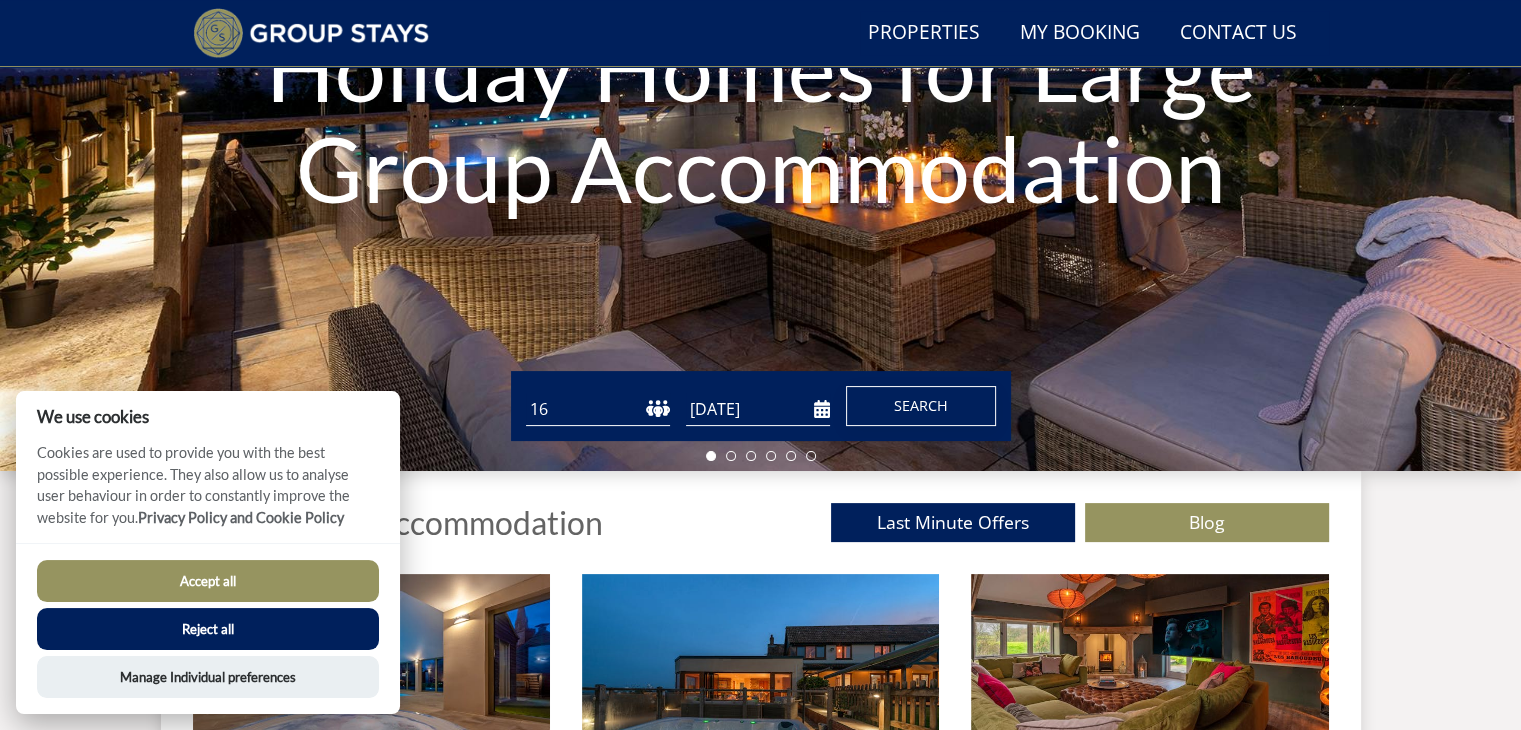 click on "Search" at bounding box center [921, 406] 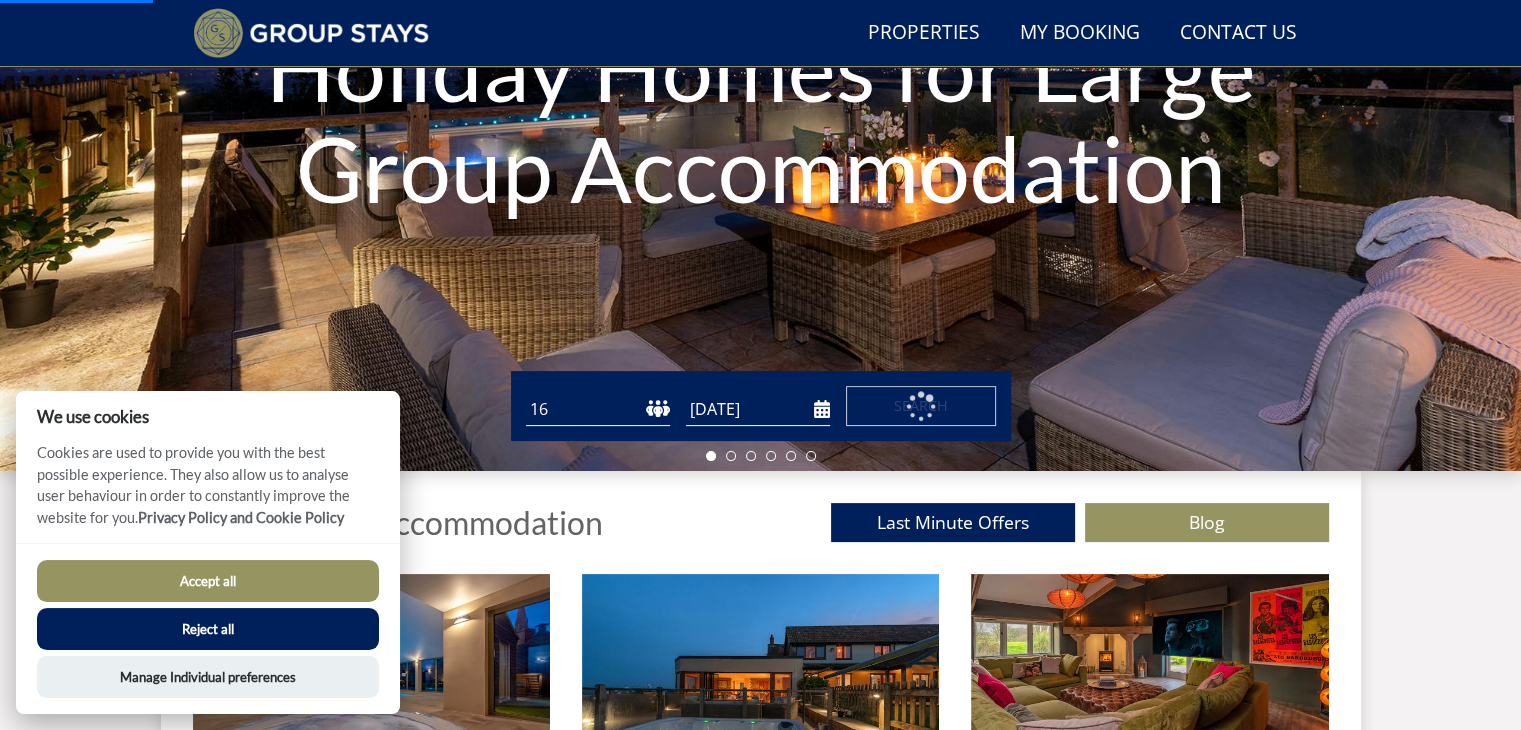 click on "Reject all" at bounding box center [208, 629] 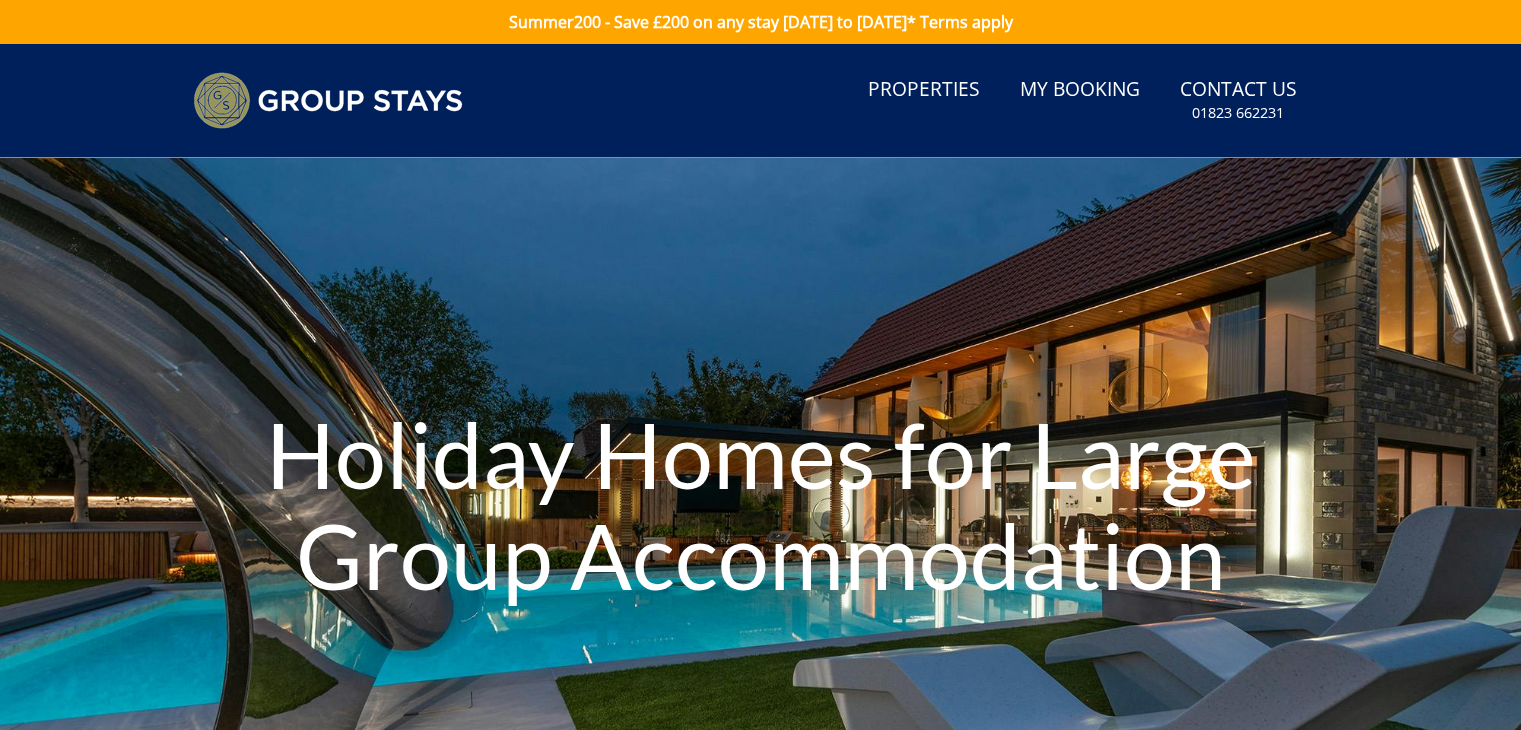 scroll, scrollTop: 387, scrollLeft: 0, axis: vertical 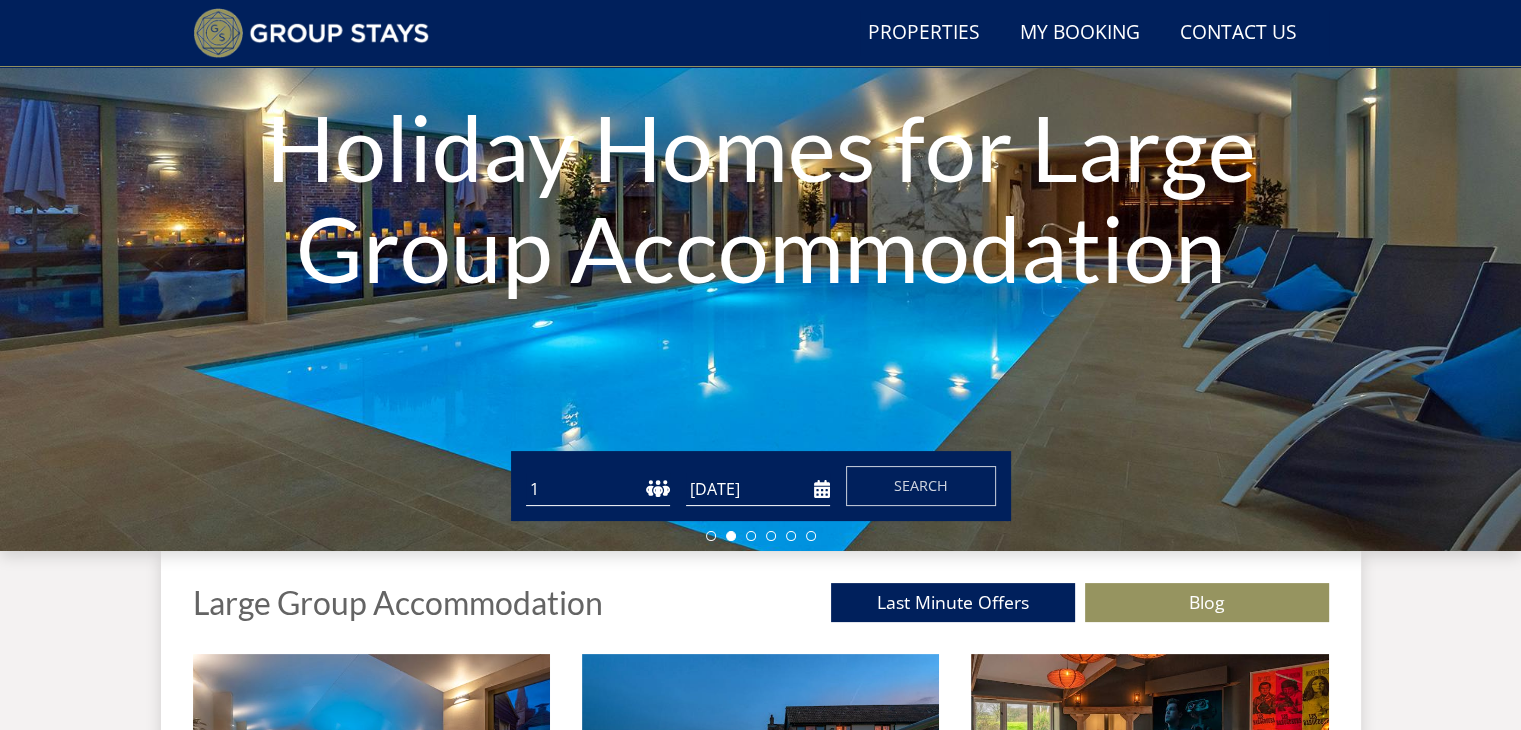 click on "[DATE]" at bounding box center (758, 489) 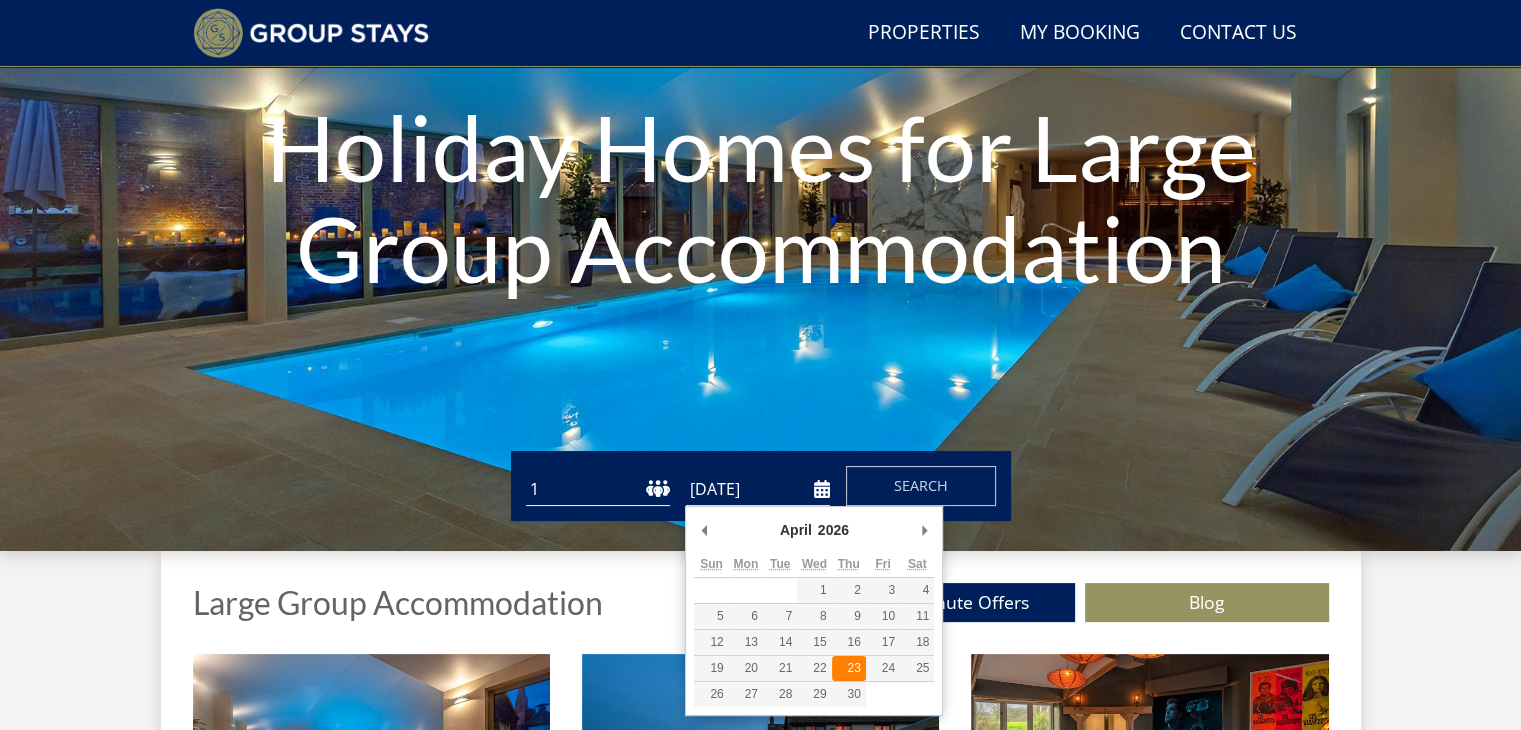 type on "[DATE]" 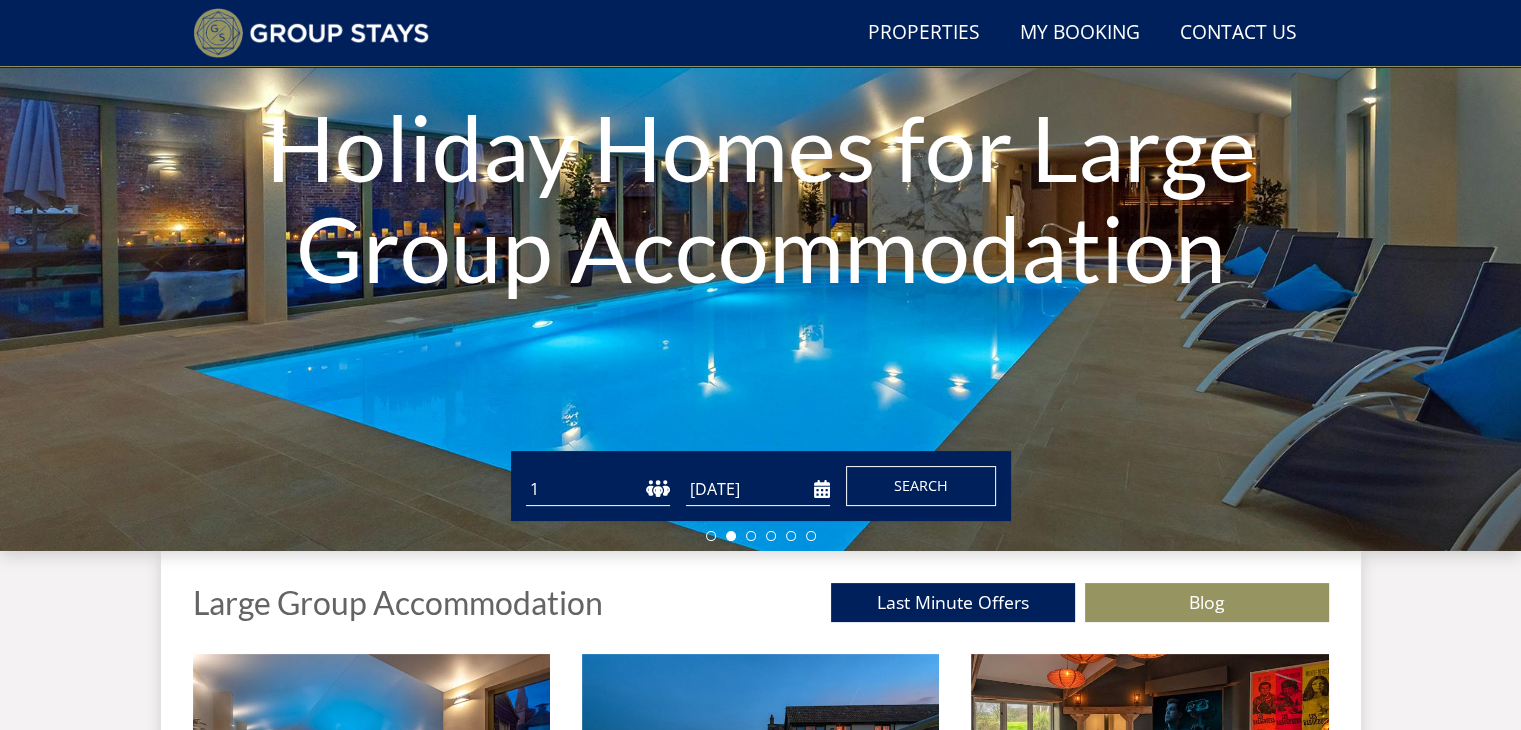 click on "Search" at bounding box center [921, 486] 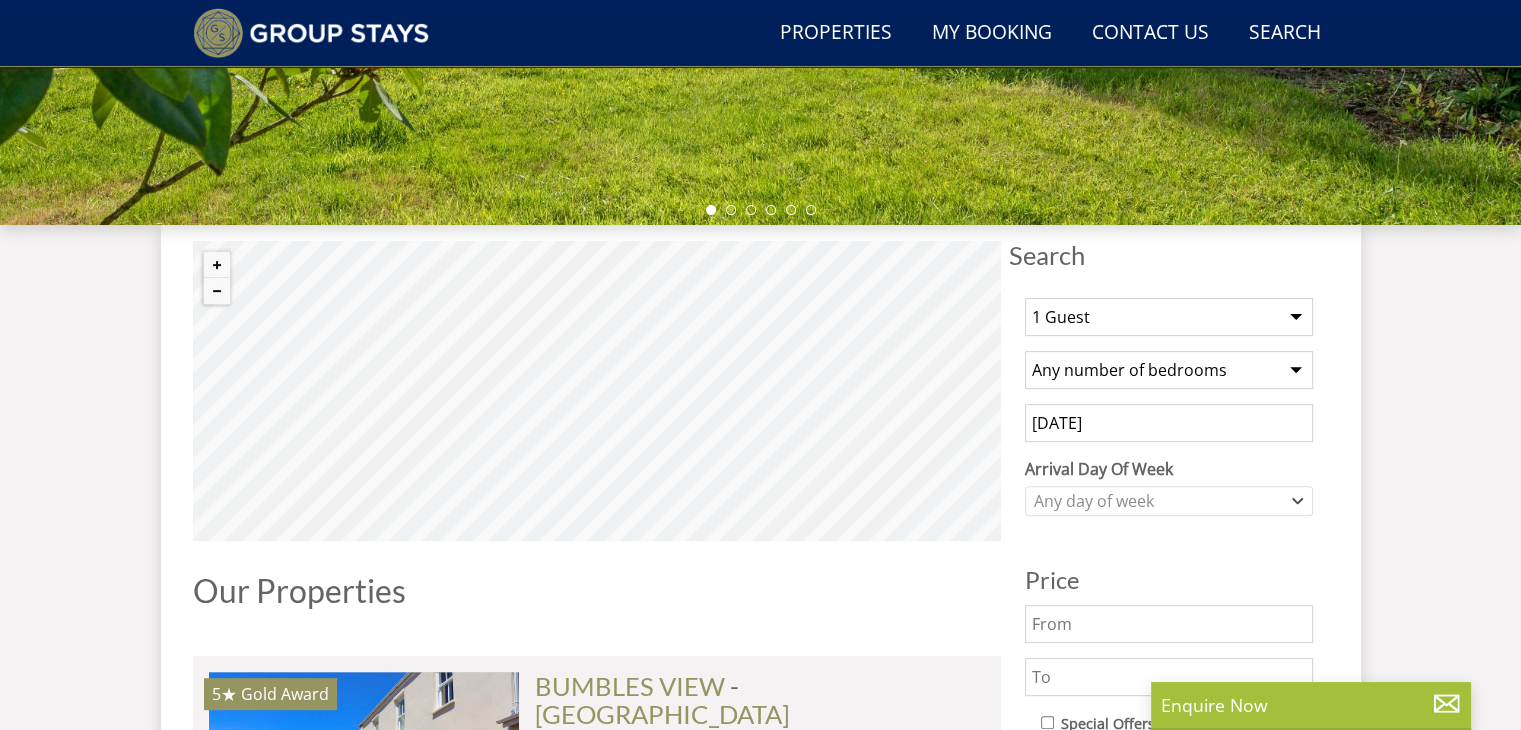 scroll, scrollTop: 584, scrollLeft: 0, axis: vertical 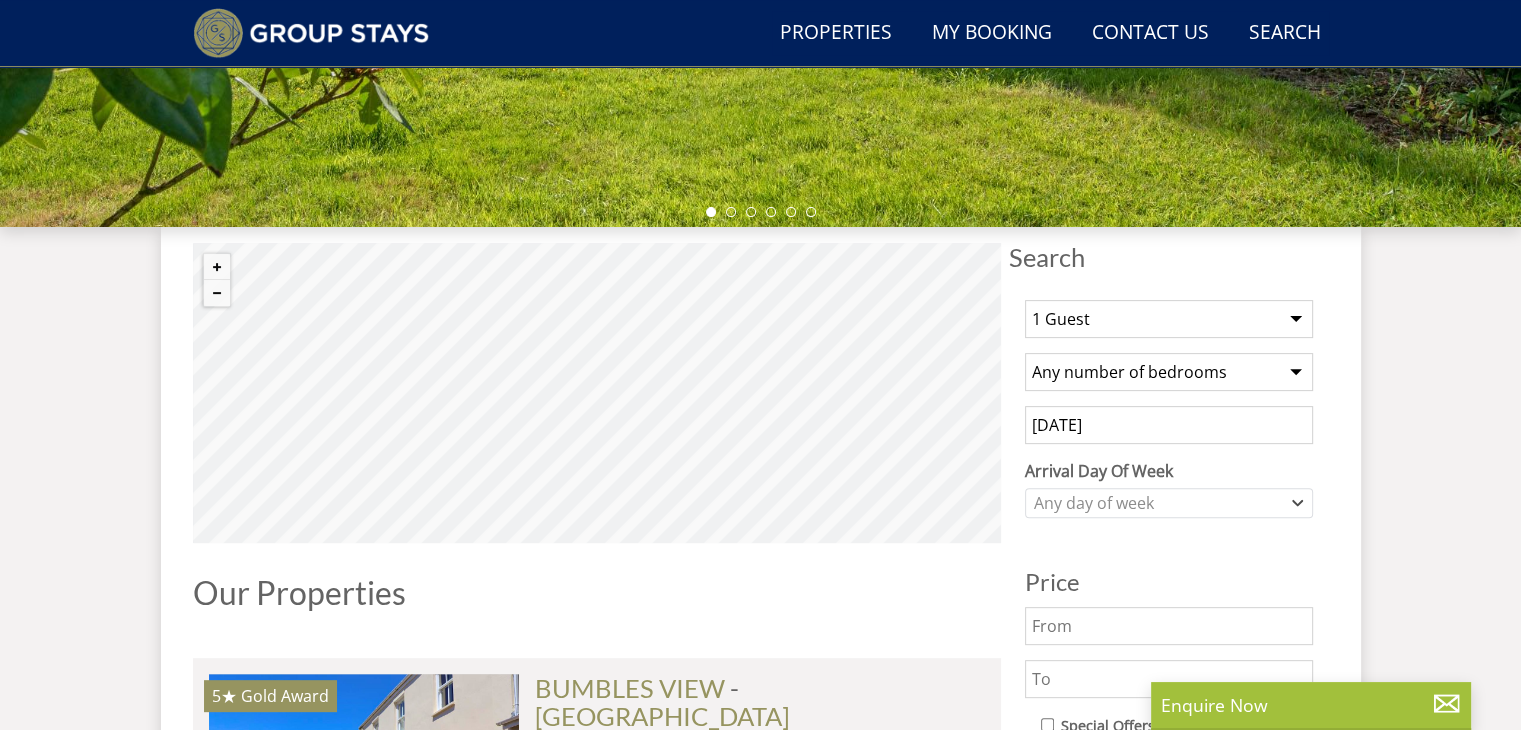 click on "1 Guest
2 Guests
3 Guests
4 Guests
5 Guests
6 Guests
7 Guests
8 Guests
9 Guests
10 Guests
11 Guests
12 Guests
13 Guests
14 Guests
15 Guests
16 Guests
17 Guests
18 Guests
19 Guests
20 Guests
21 Guests
22 Guests
23 Guests
24 Guests
25 Guests
26 Guests
27 Guests
28 Guests
29 Guests
30 Guests
31 Guests
32 Guests" at bounding box center (1169, 319) 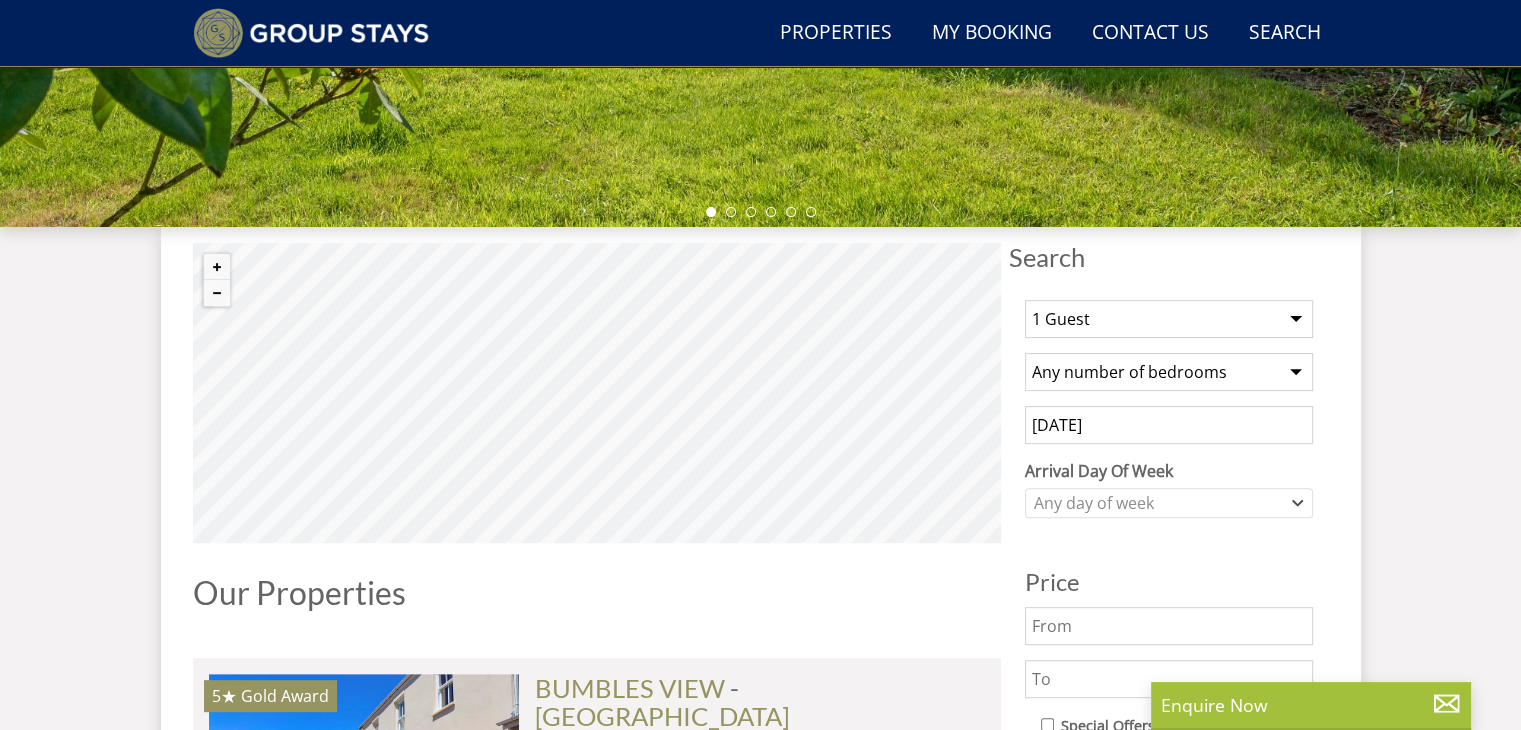 select on "16" 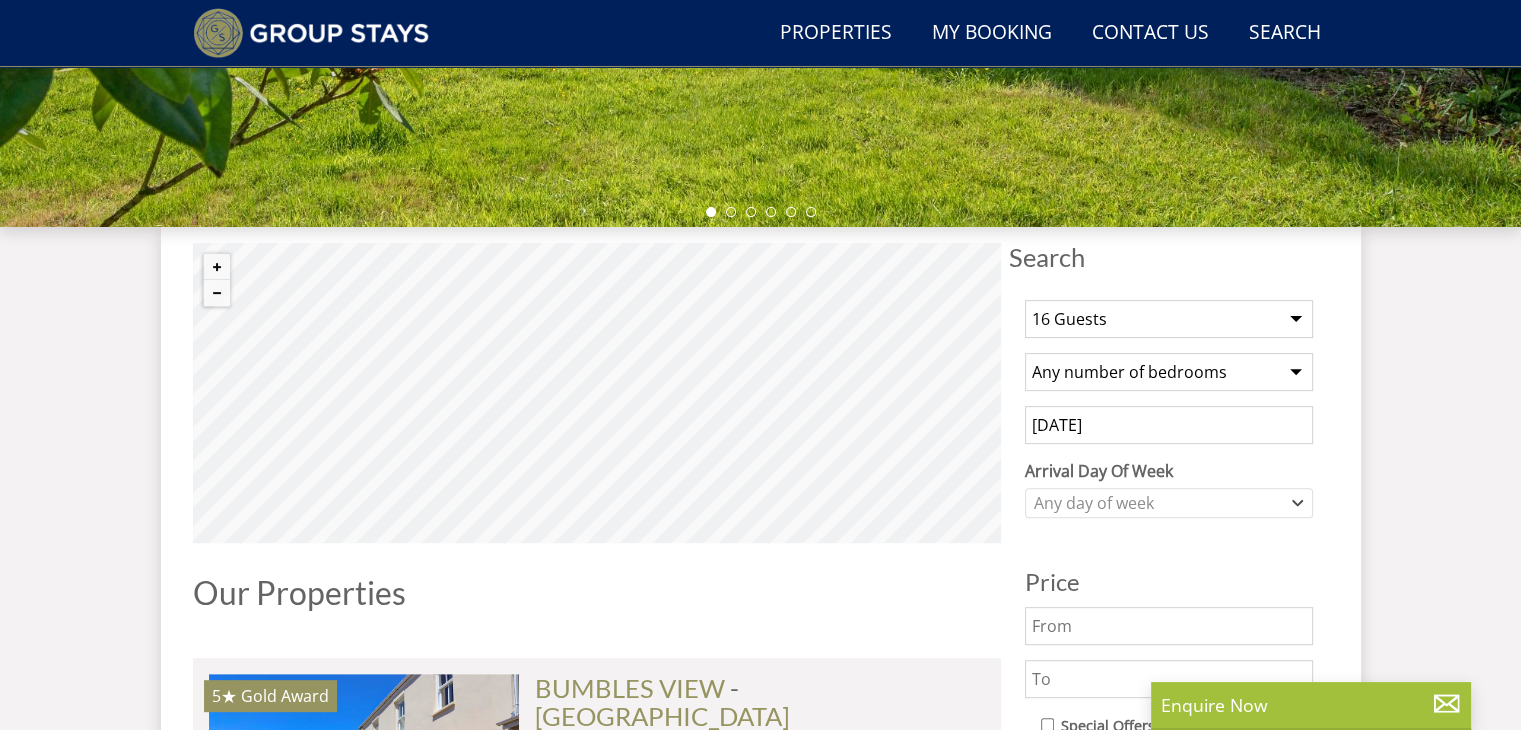 click on "1 Guest
2 Guests
3 Guests
4 Guests
5 Guests
6 Guests
7 Guests
8 Guests
9 Guests
10 Guests
11 Guests
12 Guests
13 Guests
14 Guests
15 Guests
16 Guests
17 Guests
18 Guests
19 Guests
20 Guests
21 Guests
22 Guests
23 Guests
24 Guests
25 Guests
26 Guests
27 Guests
28 Guests
29 Guests
30 Guests
31 Guests
32 Guests" at bounding box center [1169, 319] 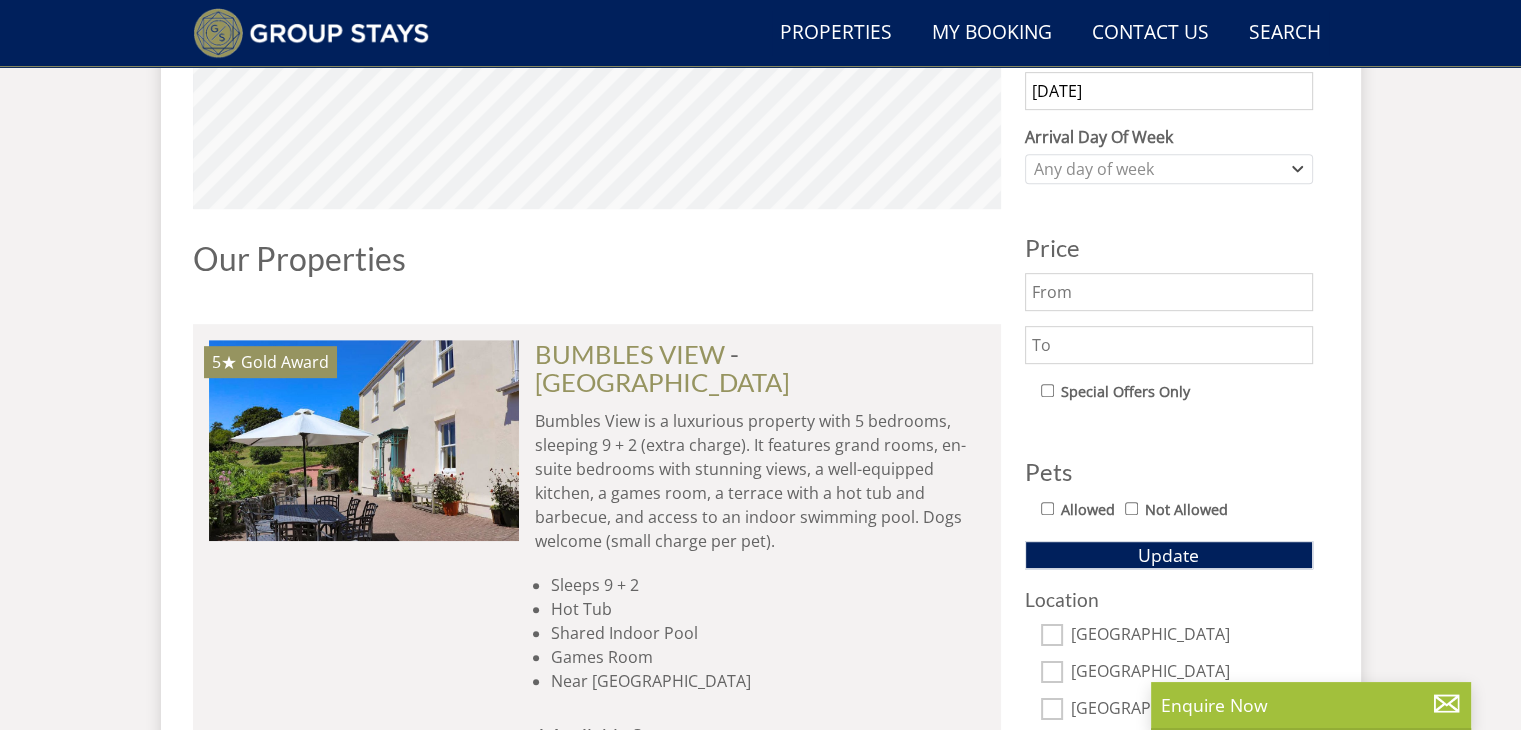scroll, scrollTop: 920, scrollLeft: 0, axis: vertical 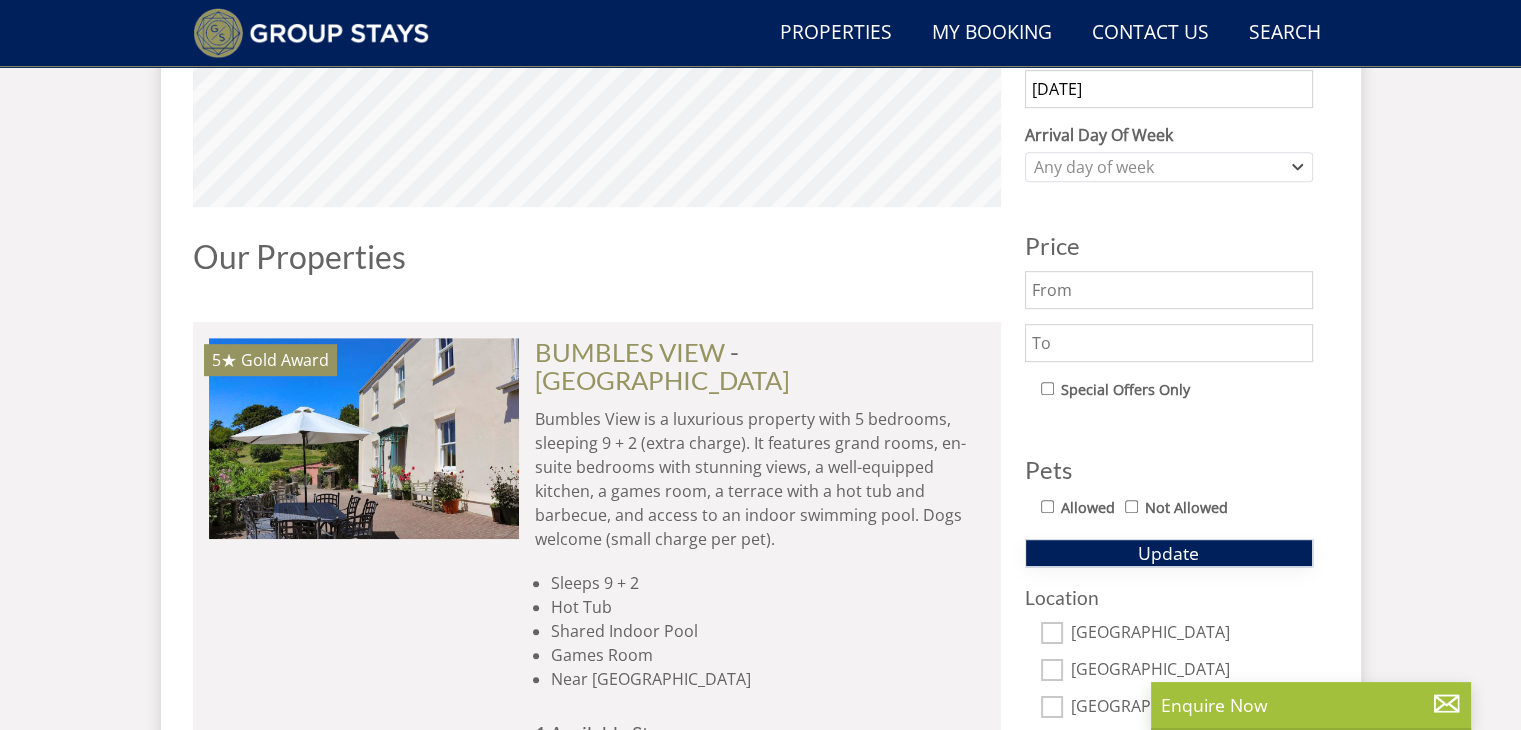 click on "Update" at bounding box center [1168, 553] 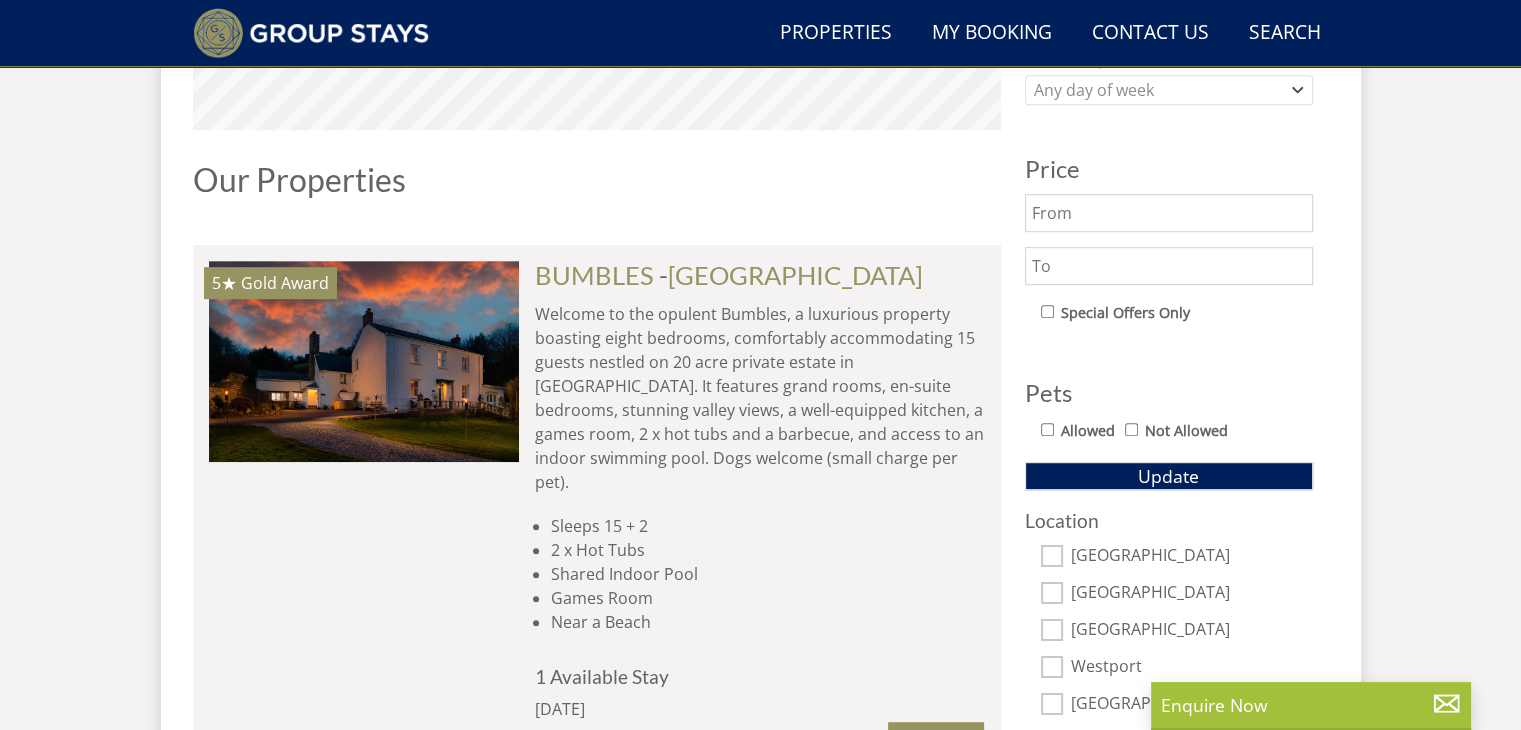 scroll, scrollTop: 1012, scrollLeft: 0, axis: vertical 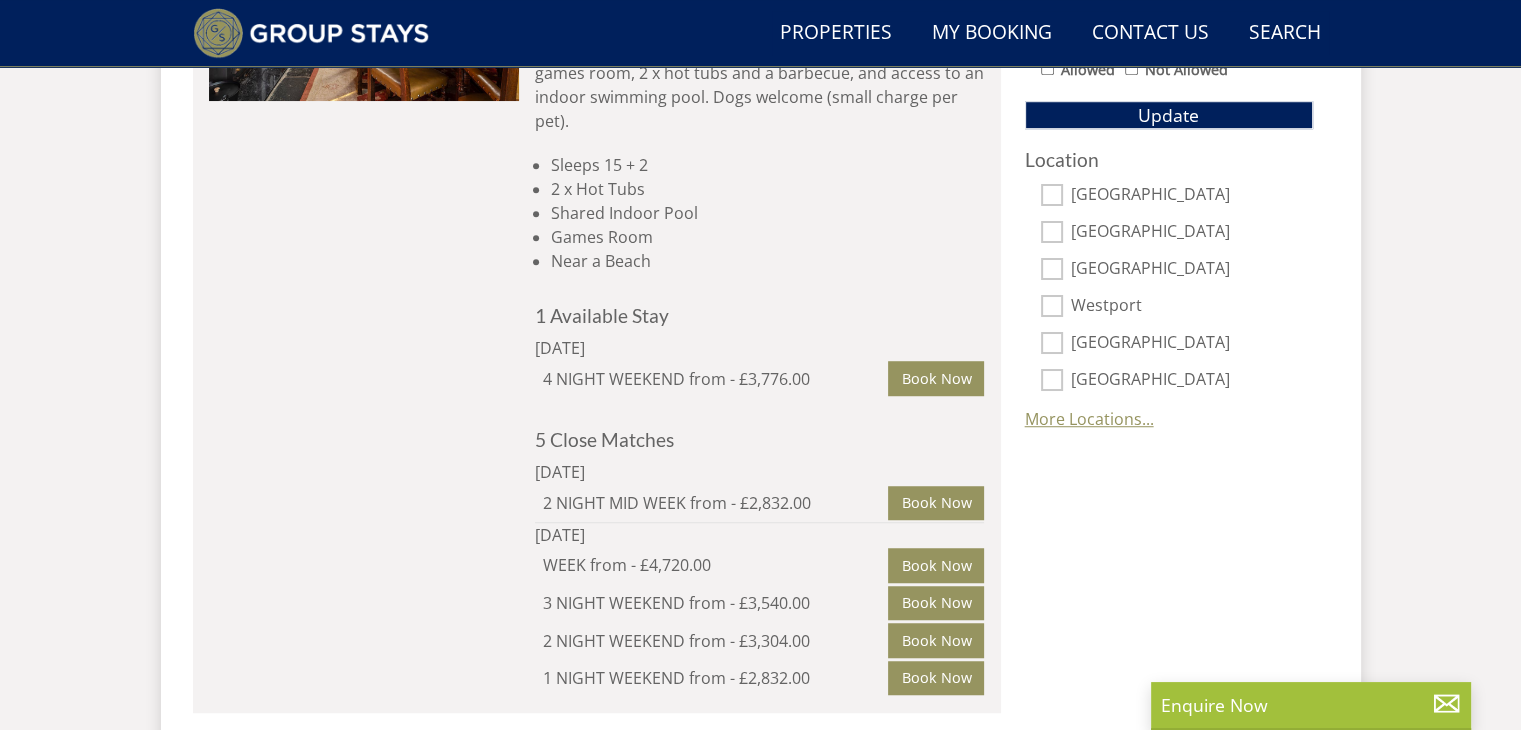 click on "More Locations..." at bounding box center (1089, 419) 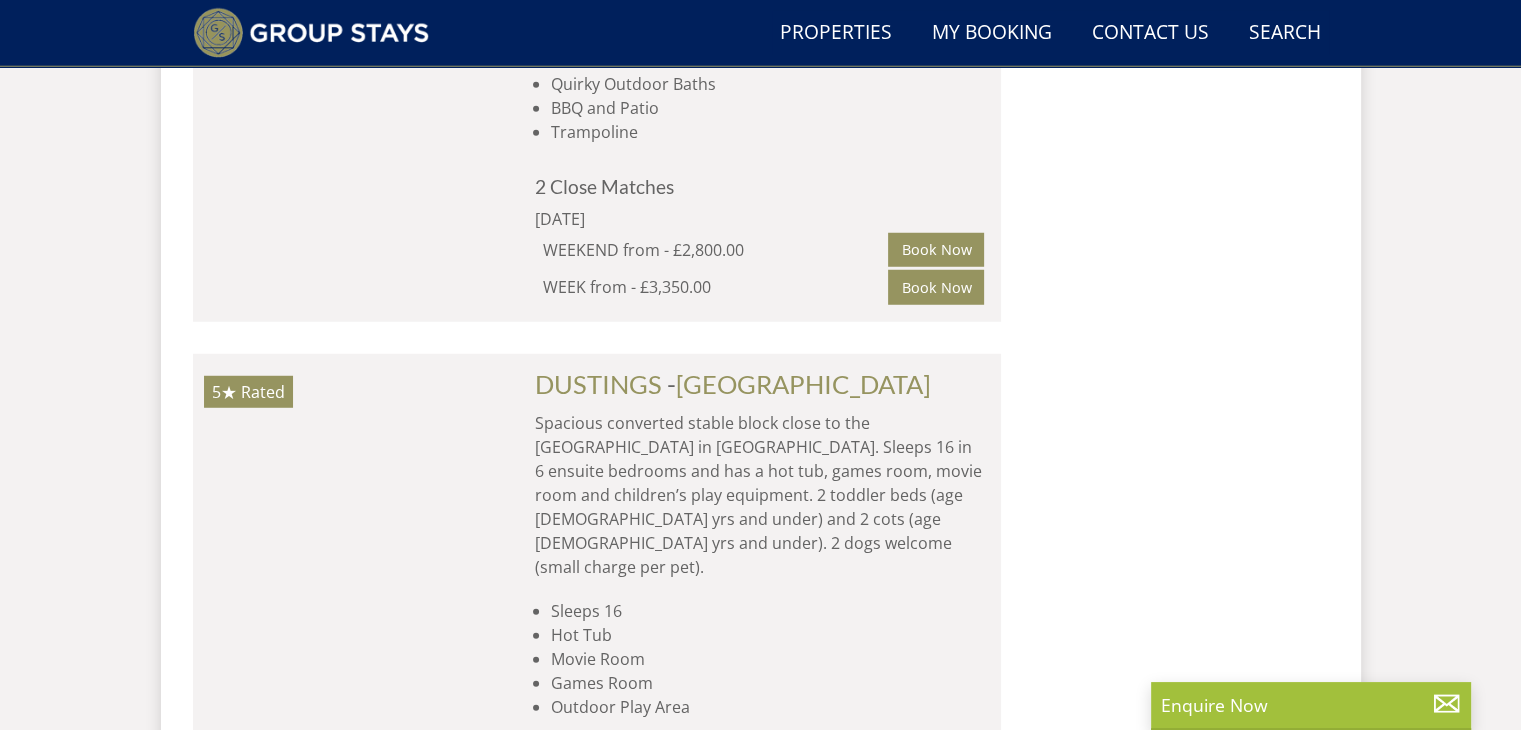 scroll, scrollTop: 5480, scrollLeft: 0, axis: vertical 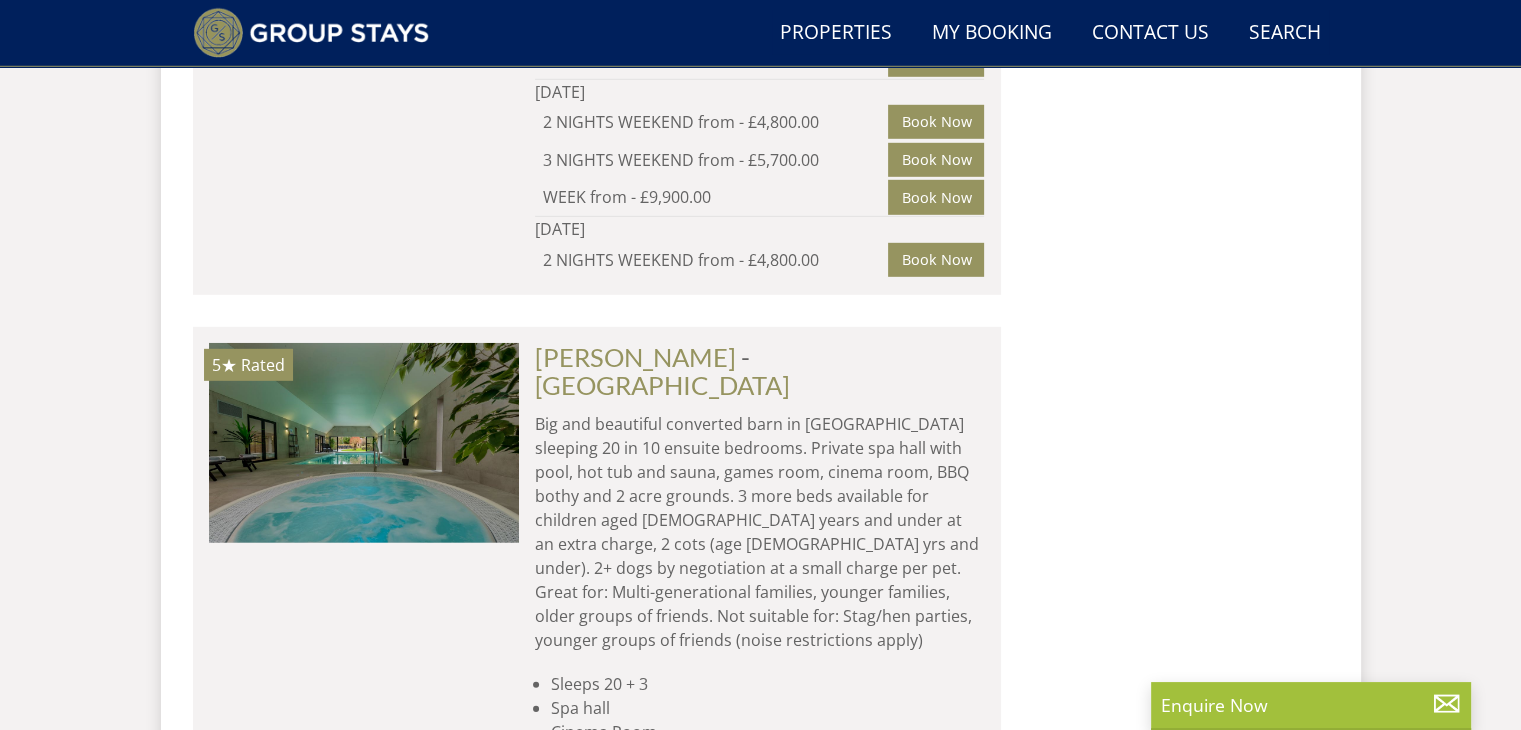 click on "Load More" at bounding box center [597, 1021] 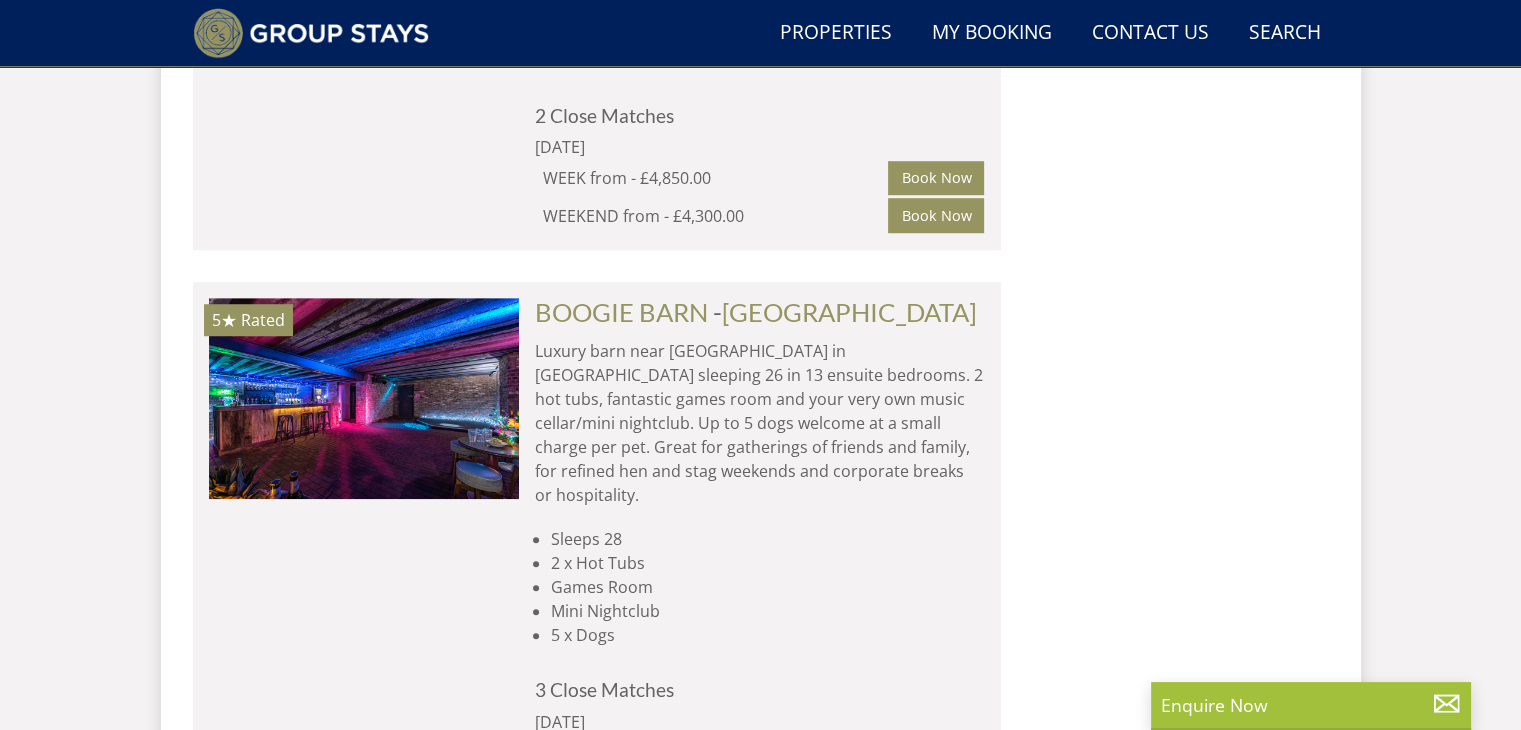 scroll, scrollTop: 16669, scrollLeft: 0, axis: vertical 